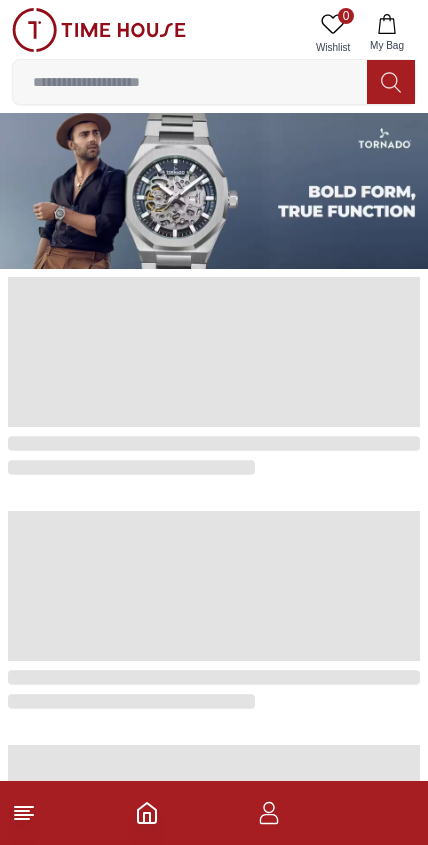 scroll, scrollTop: 0, scrollLeft: 0, axis: both 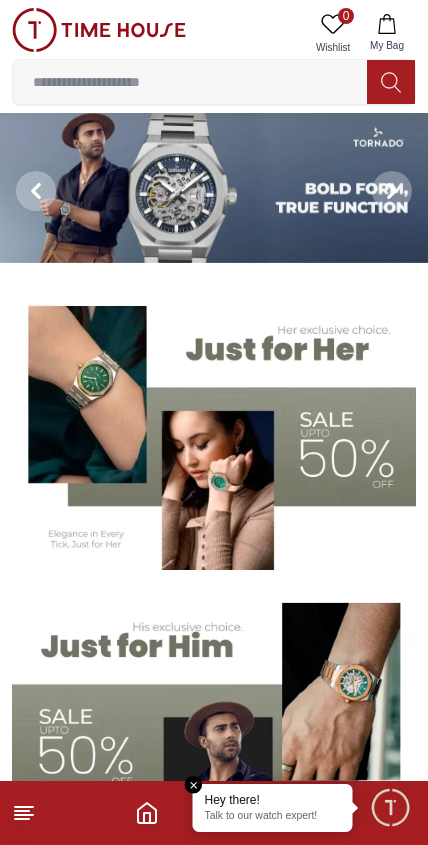 click 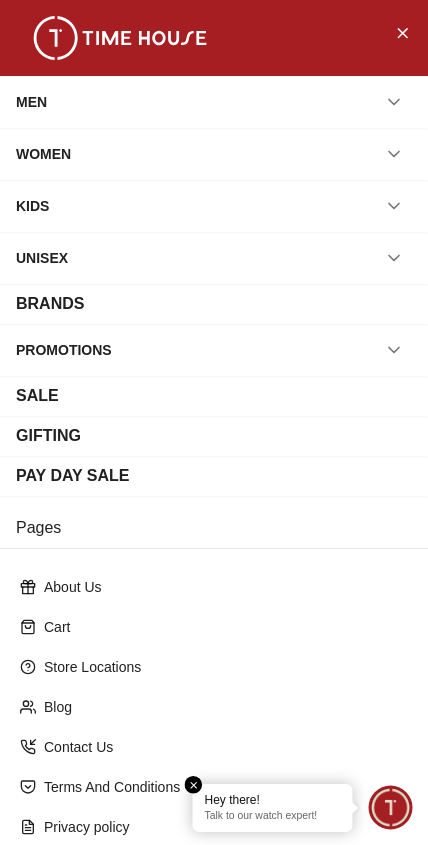 click 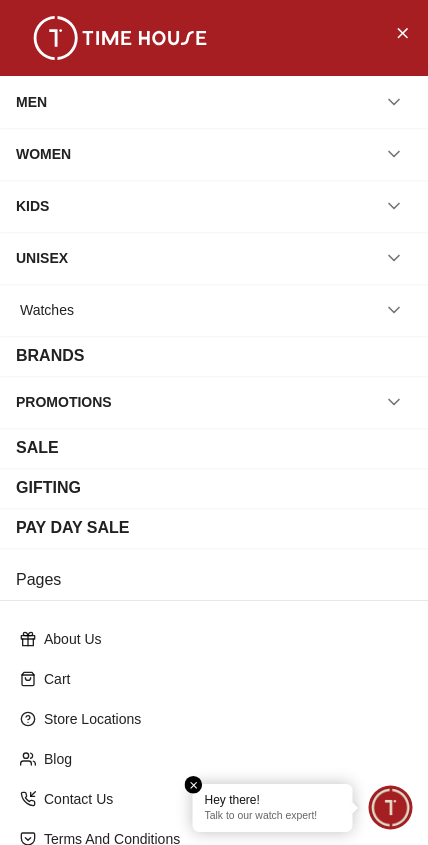 click on "Watches" at bounding box center (214, 310) 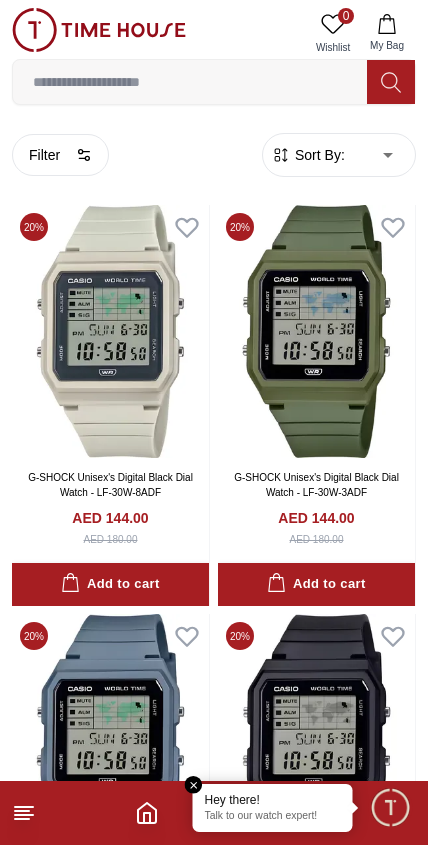 click at bounding box center [110, 740] 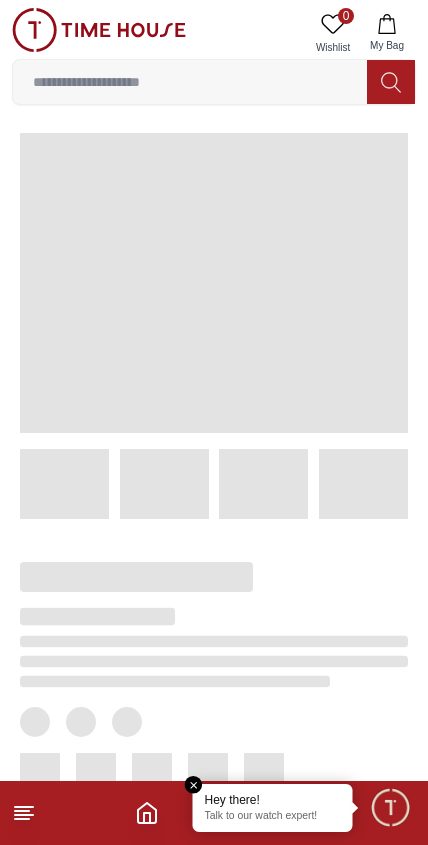 click at bounding box center [214, 813] 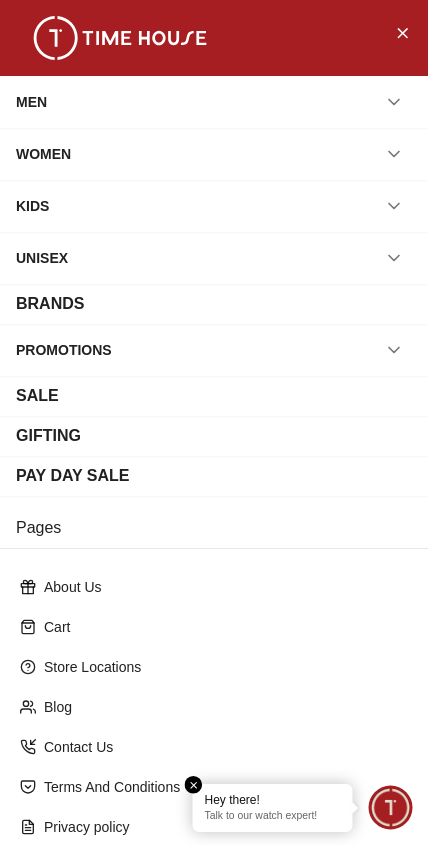 click at bounding box center [194, 785] 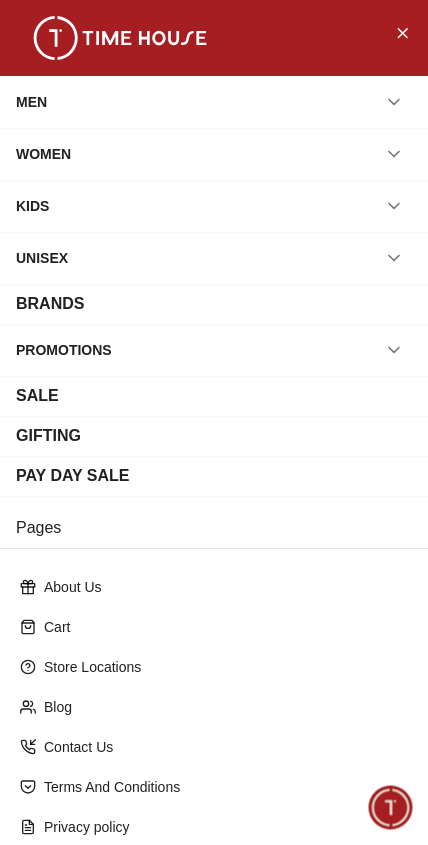 click 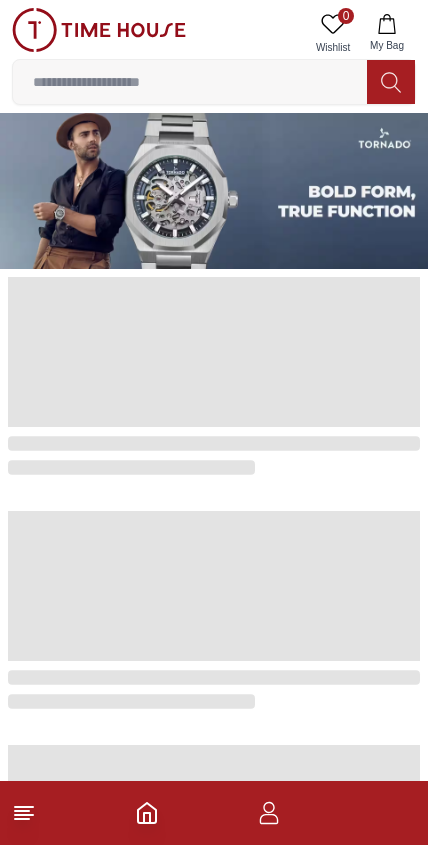 scroll, scrollTop: 0, scrollLeft: 0, axis: both 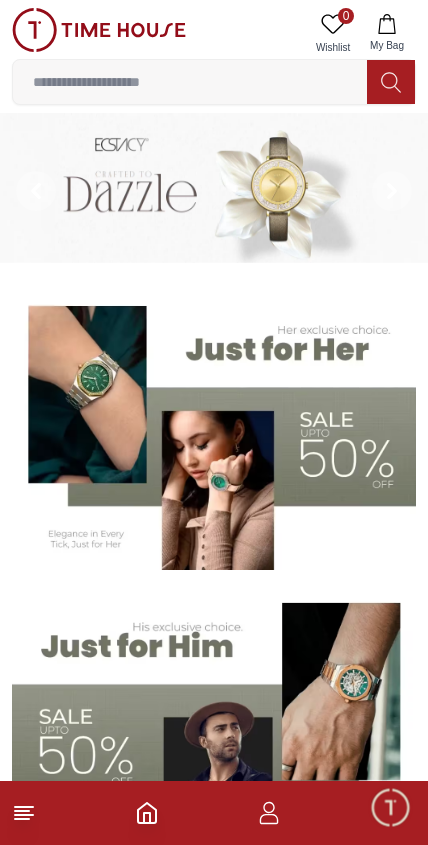 click 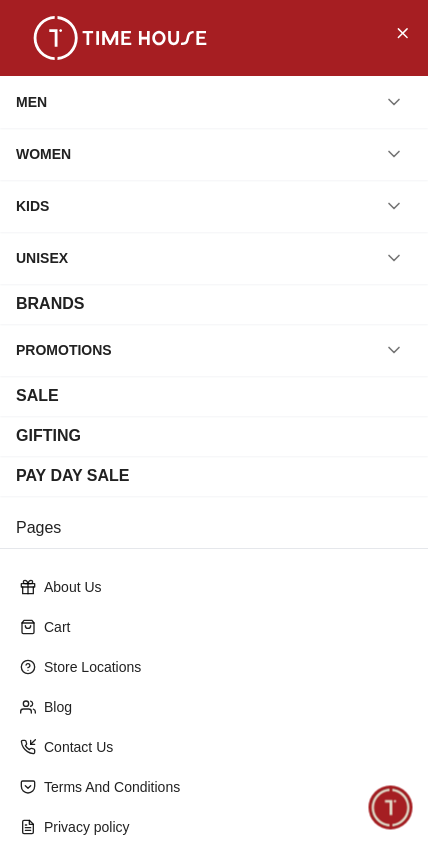 click on "UNISEX" at bounding box center [42, 258] 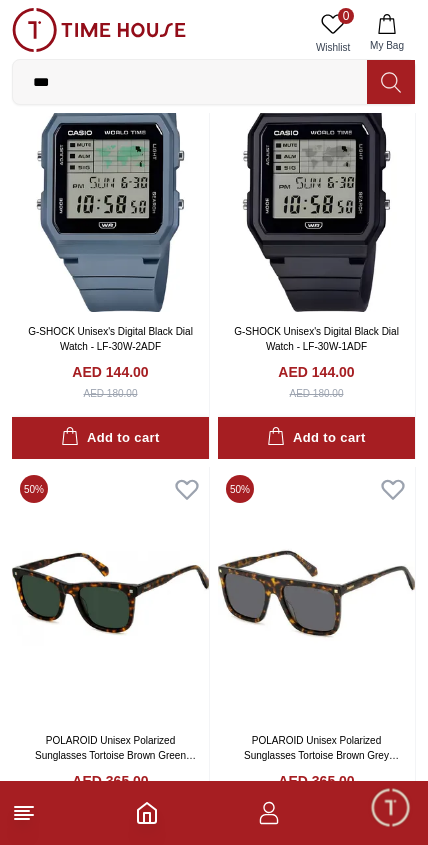scroll, scrollTop: 558, scrollLeft: 0, axis: vertical 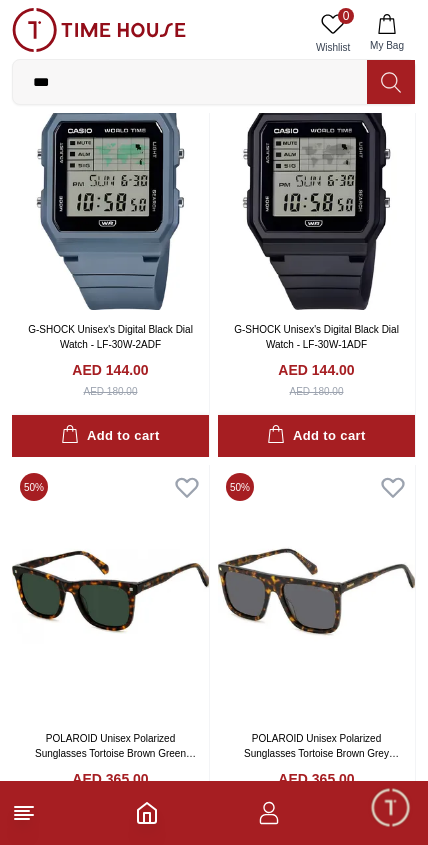 click 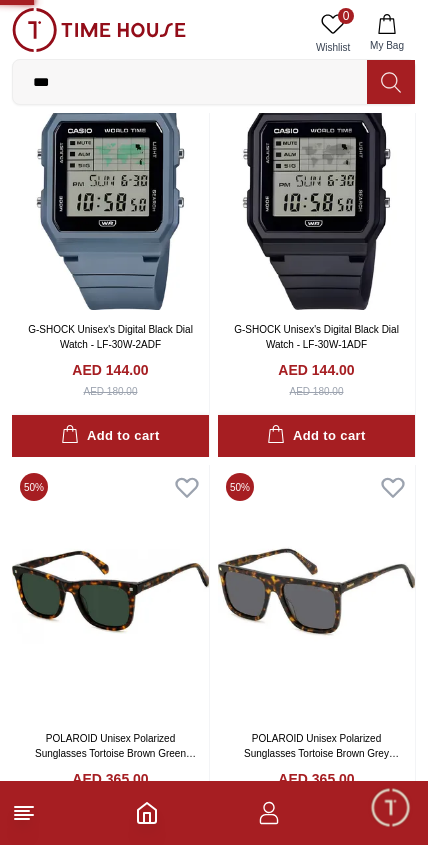 scroll, scrollTop: 0, scrollLeft: 0, axis: both 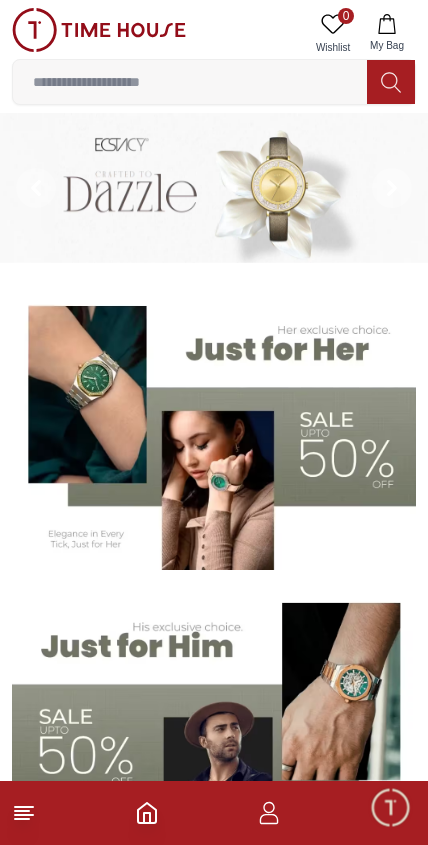 click 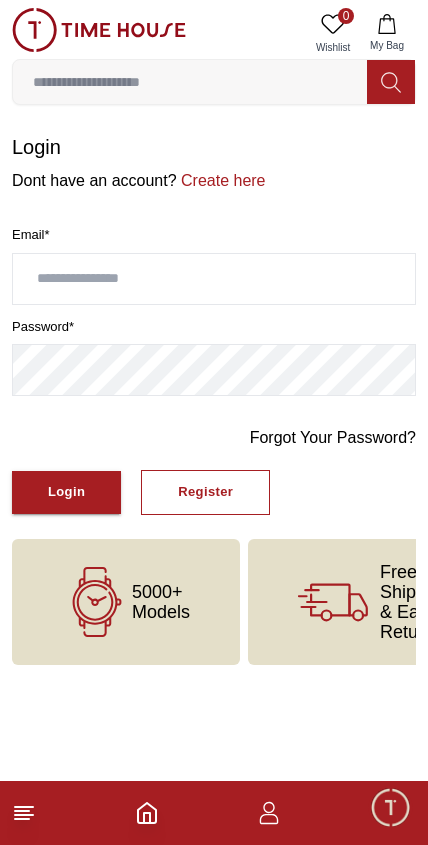 click on "Create here" at bounding box center [221, 180] 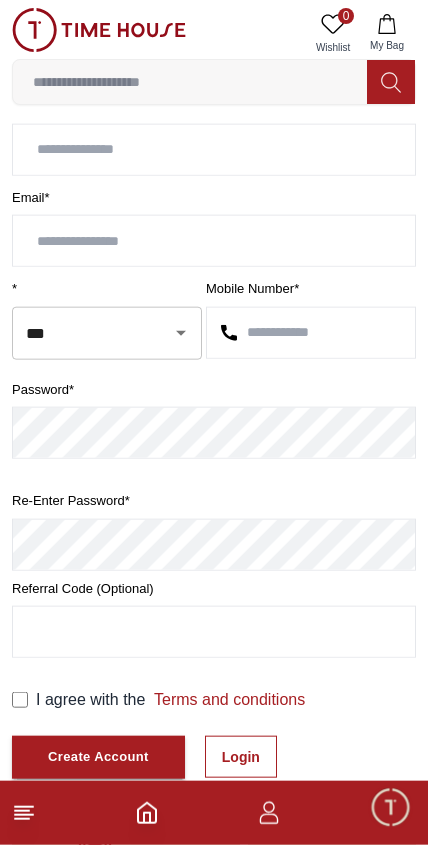 scroll, scrollTop: 289, scrollLeft: 0, axis: vertical 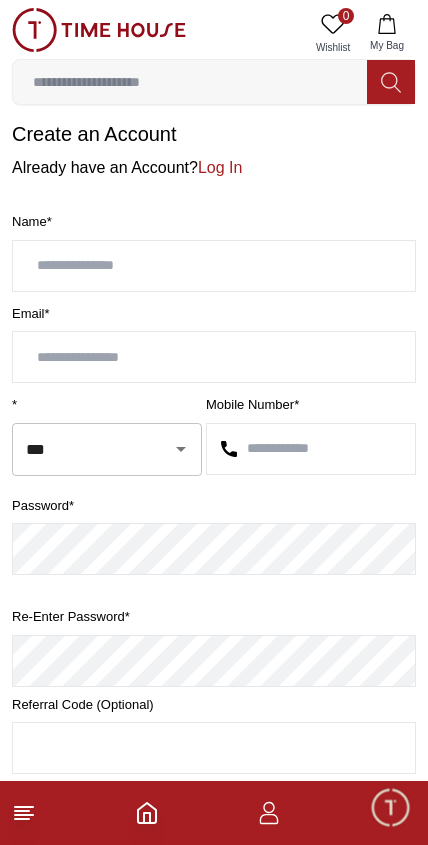 click on "***" at bounding box center (79, 449) 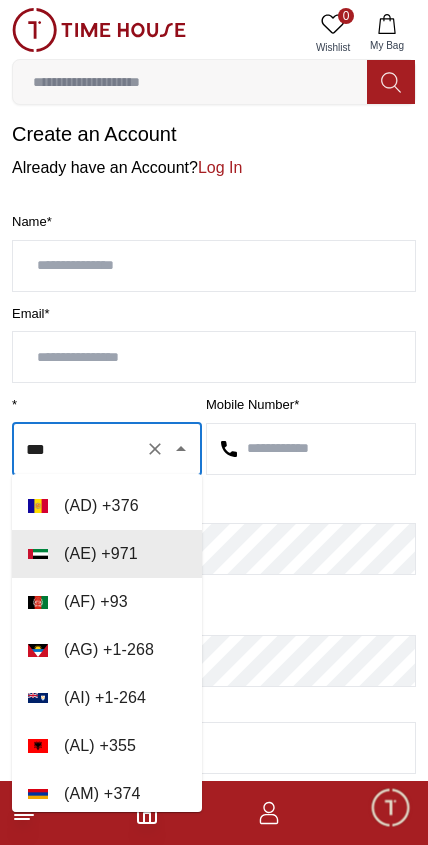 scroll, scrollTop: 12, scrollLeft: 0, axis: vertical 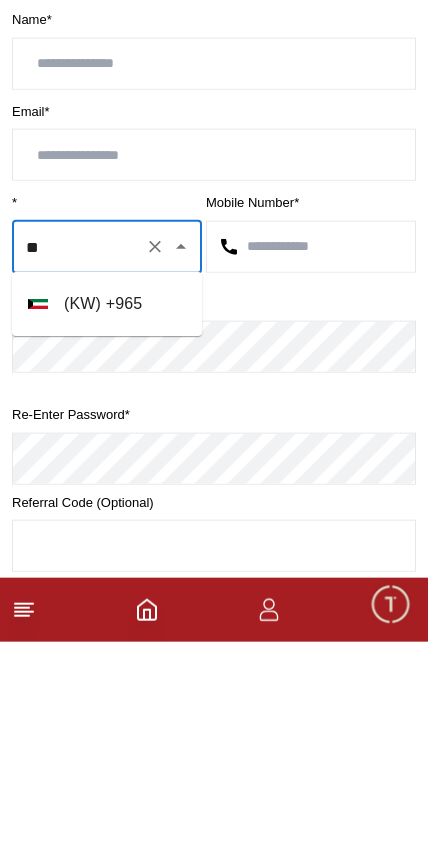 click on "( KW ) + [PHONE]" at bounding box center [107, 507] 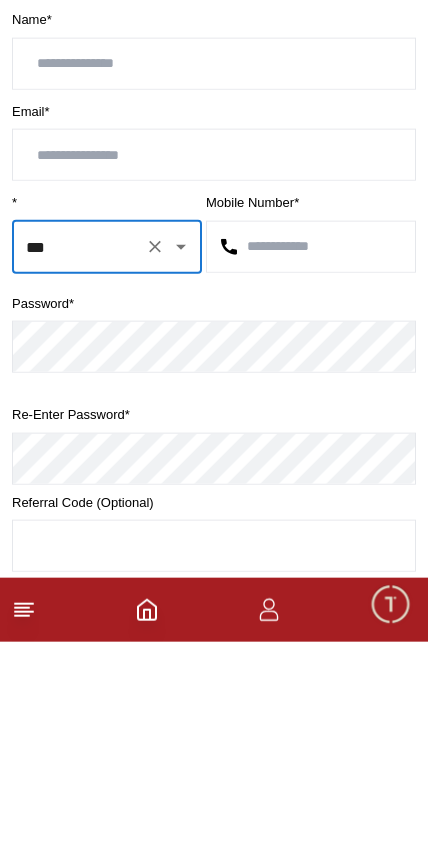 click at bounding box center (311, 450) 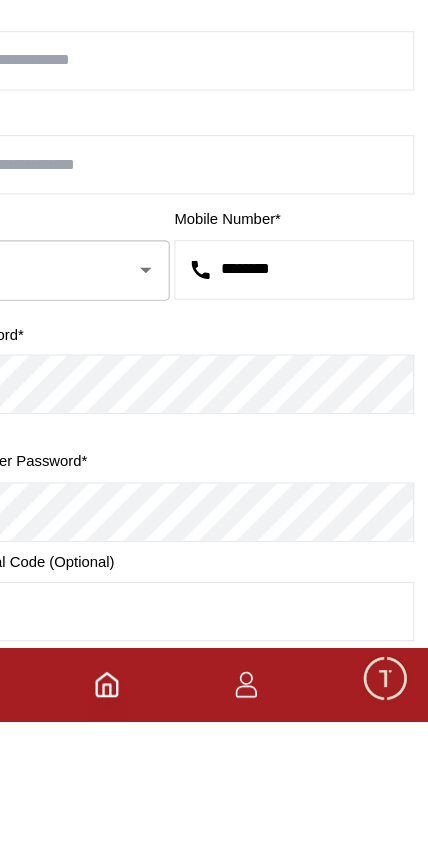 type on "********" 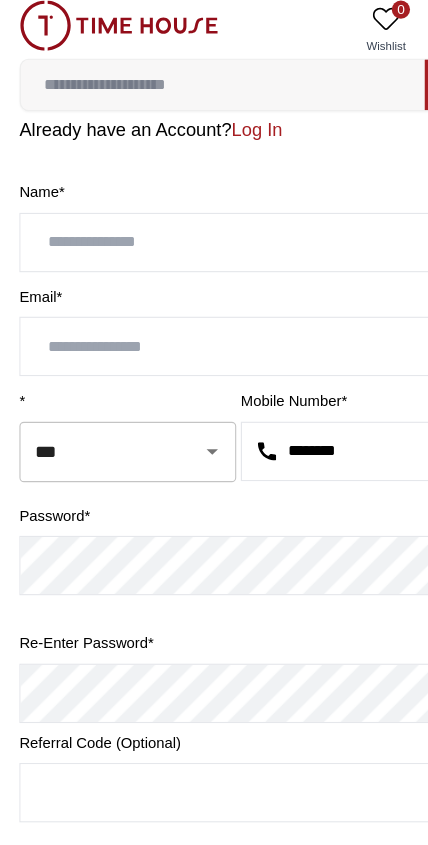 scroll, scrollTop: 0, scrollLeft: 0, axis: both 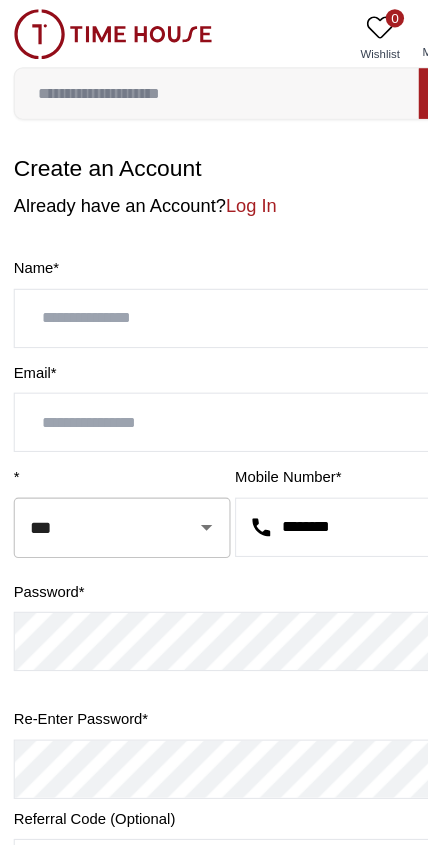 click at bounding box center (214, 279) 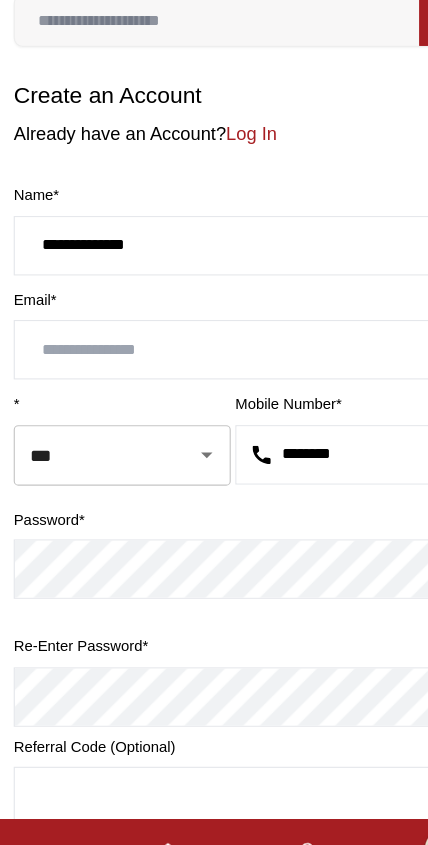 type on "**********" 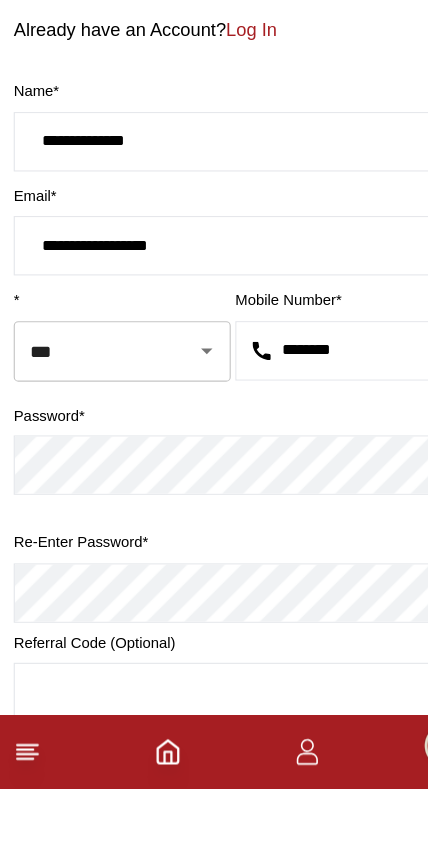 type on "**********" 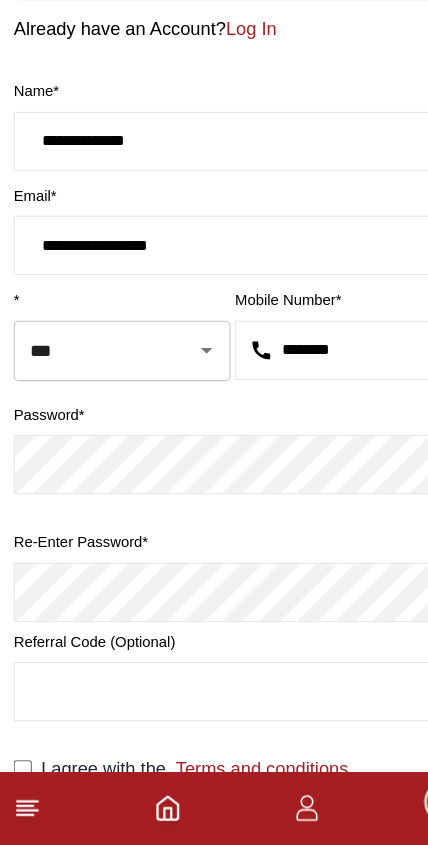 scroll, scrollTop: 49, scrollLeft: 0, axis: vertical 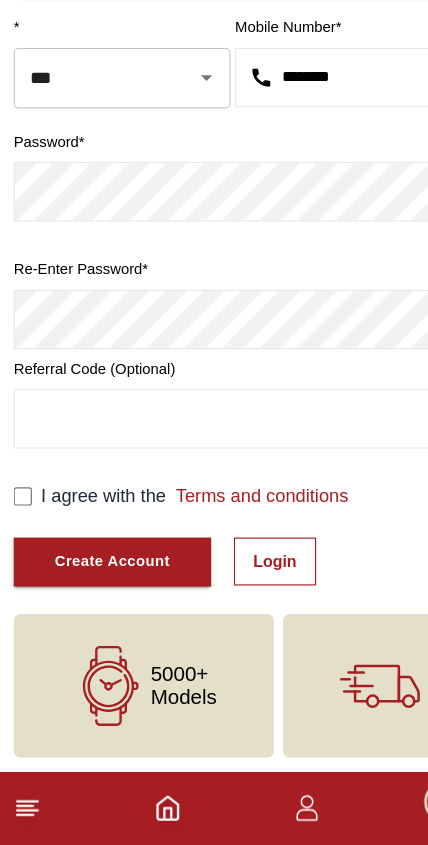 click on "Create Account" at bounding box center (98, 597) 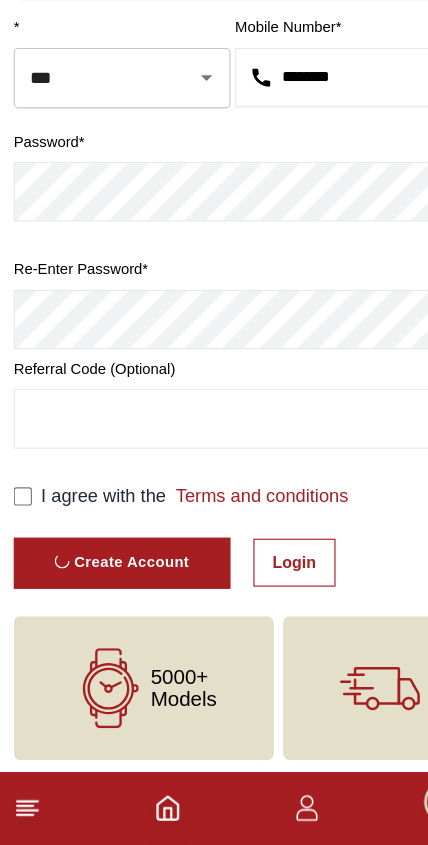 scroll, scrollTop: 0, scrollLeft: 0, axis: both 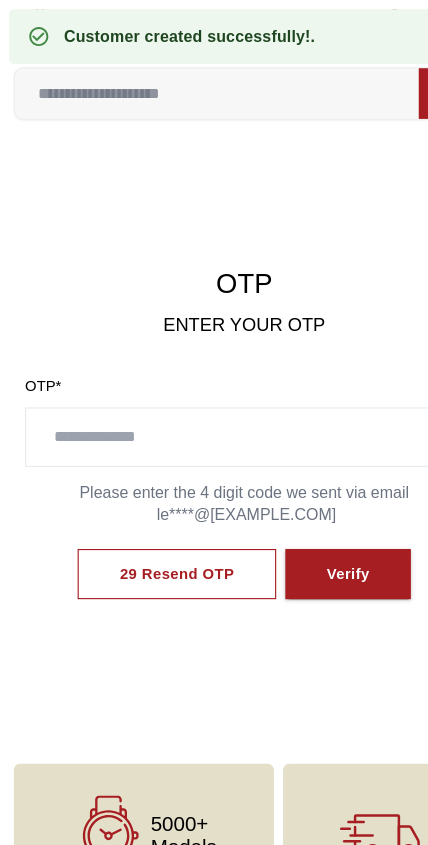 click at bounding box center [214, 383] 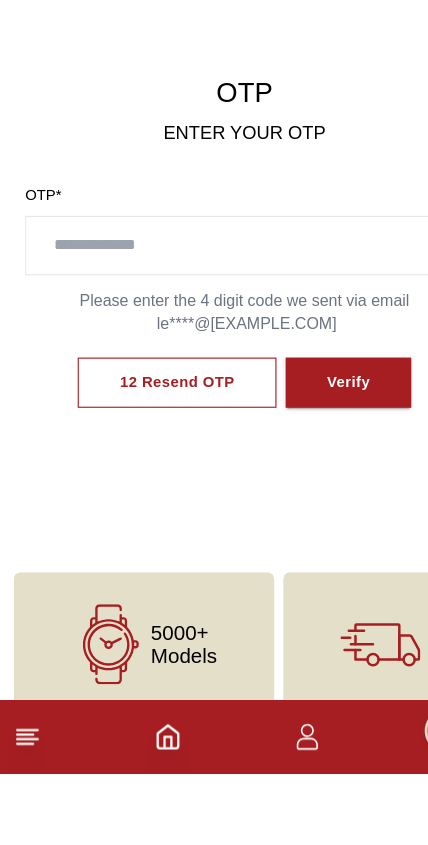 scroll, scrollTop: 28, scrollLeft: 0, axis: vertical 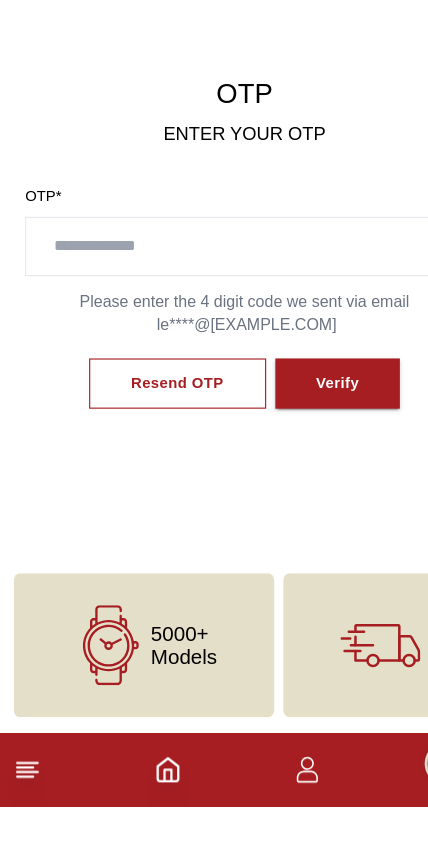 click on "Resend OTP" at bounding box center [155, 475] 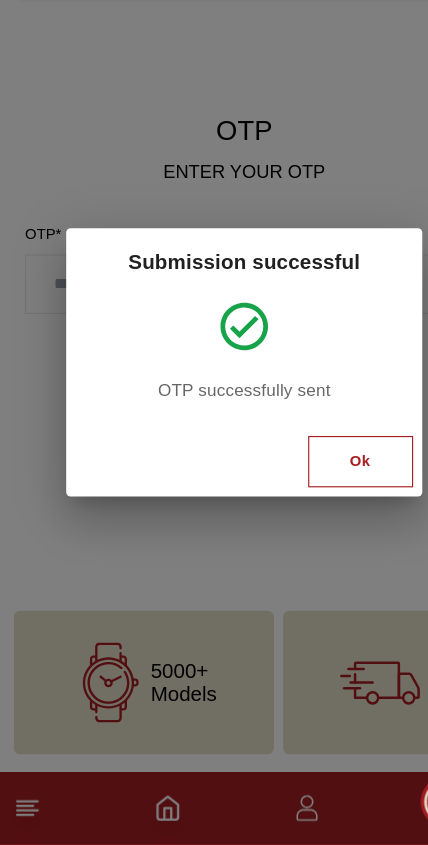 click on "Ok" at bounding box center [316, 509] 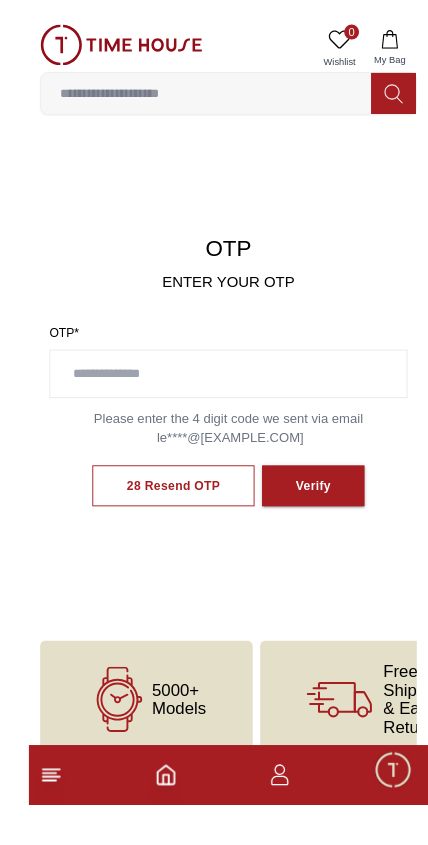 scroll, scrollTop: 29, scrollLeft: 0, axis: vertical 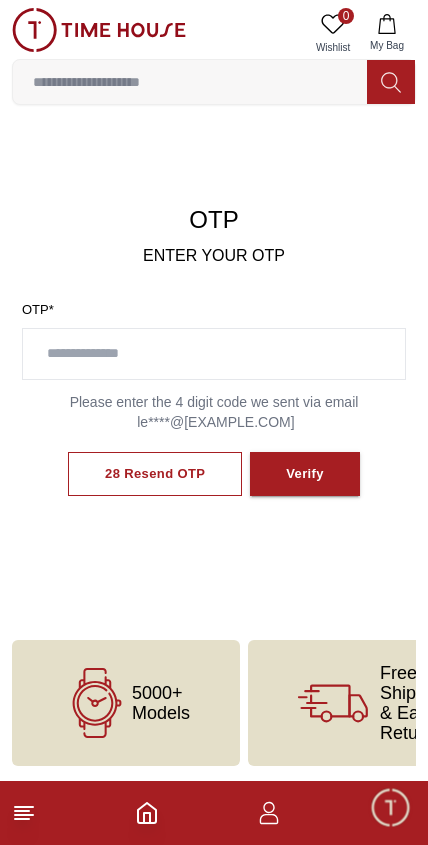 click at bounding box center [214, 354] 